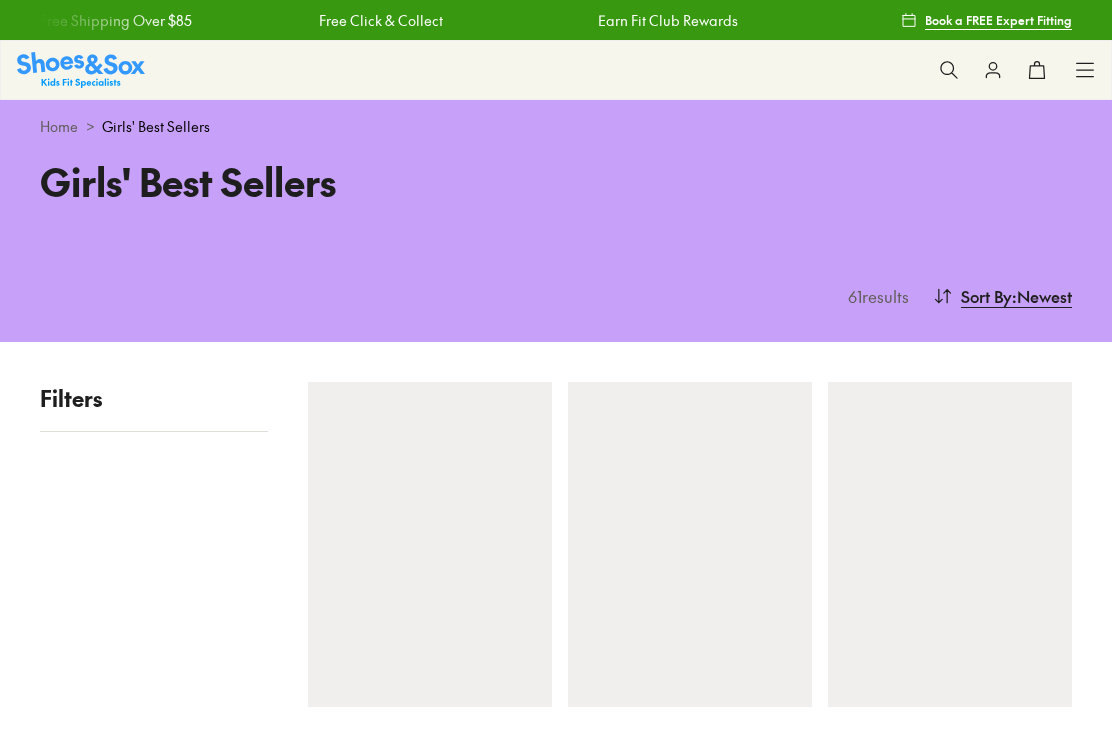 scroll, scrollTop: 0, scrollLeft: 0, axis: both 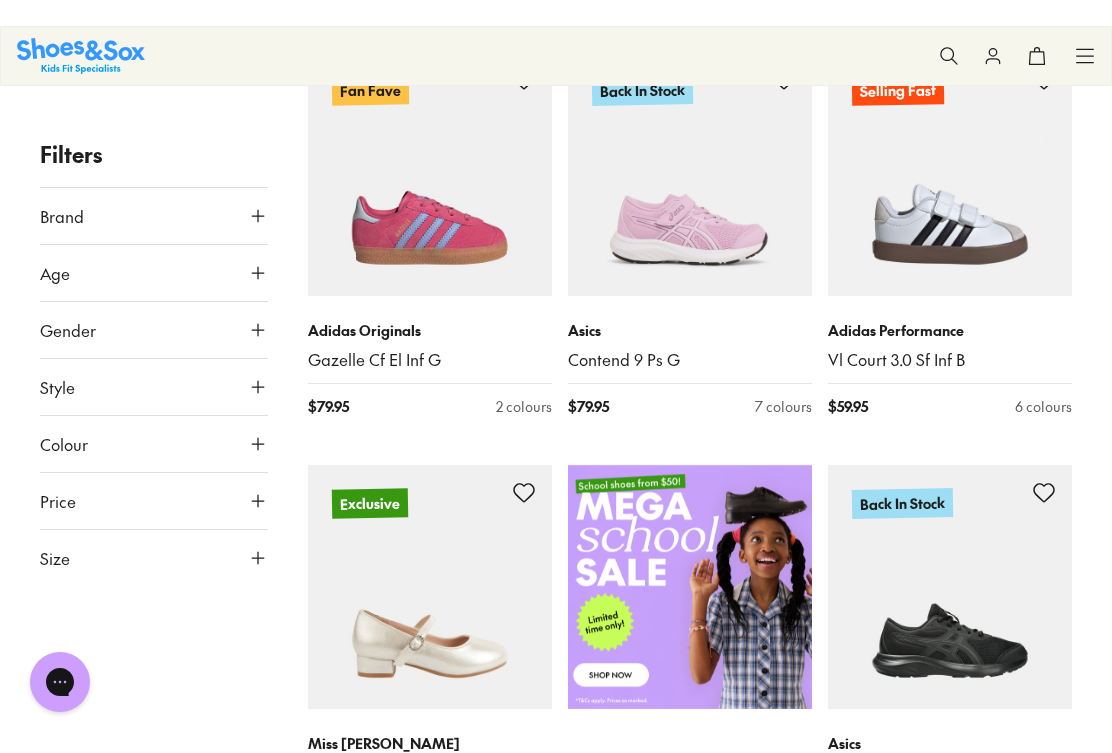 type on "***" 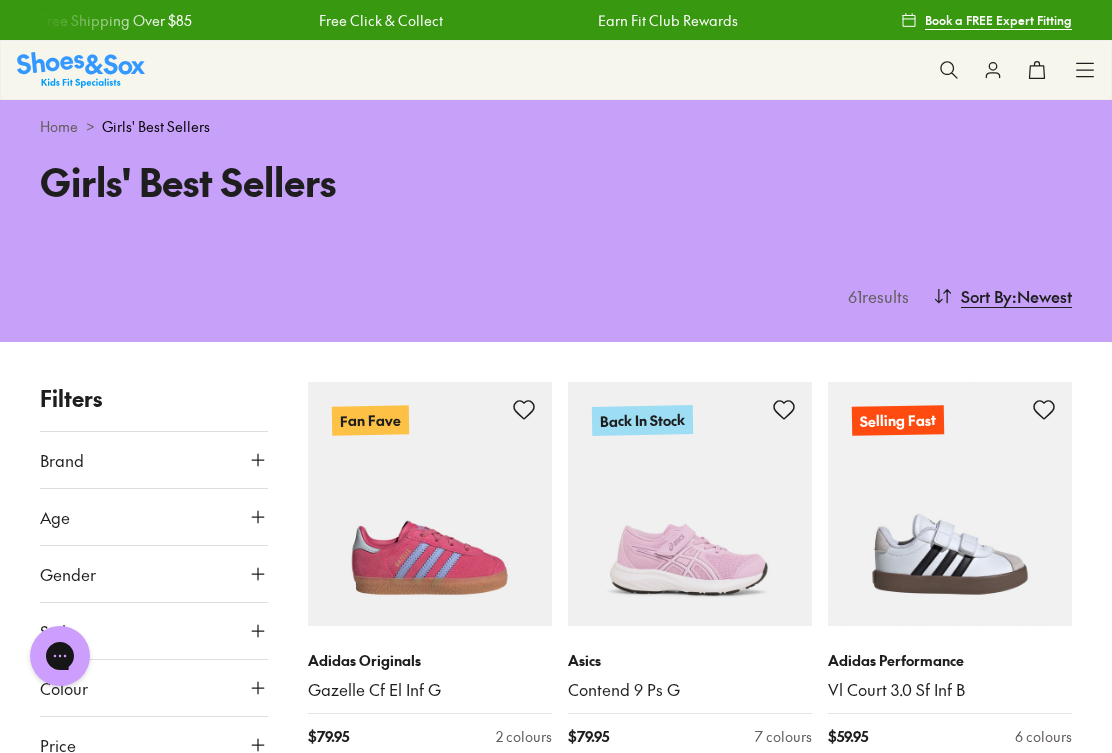 click on "Sale
Sale
Shop All
Mega School Sale
Up to 40% off Sale
25% Off Waterbottles
$5 Toys
Shop All Sale
Girls
Girls
Shop All
Sneakers
School
Sports" at bounding box center (556, 70) 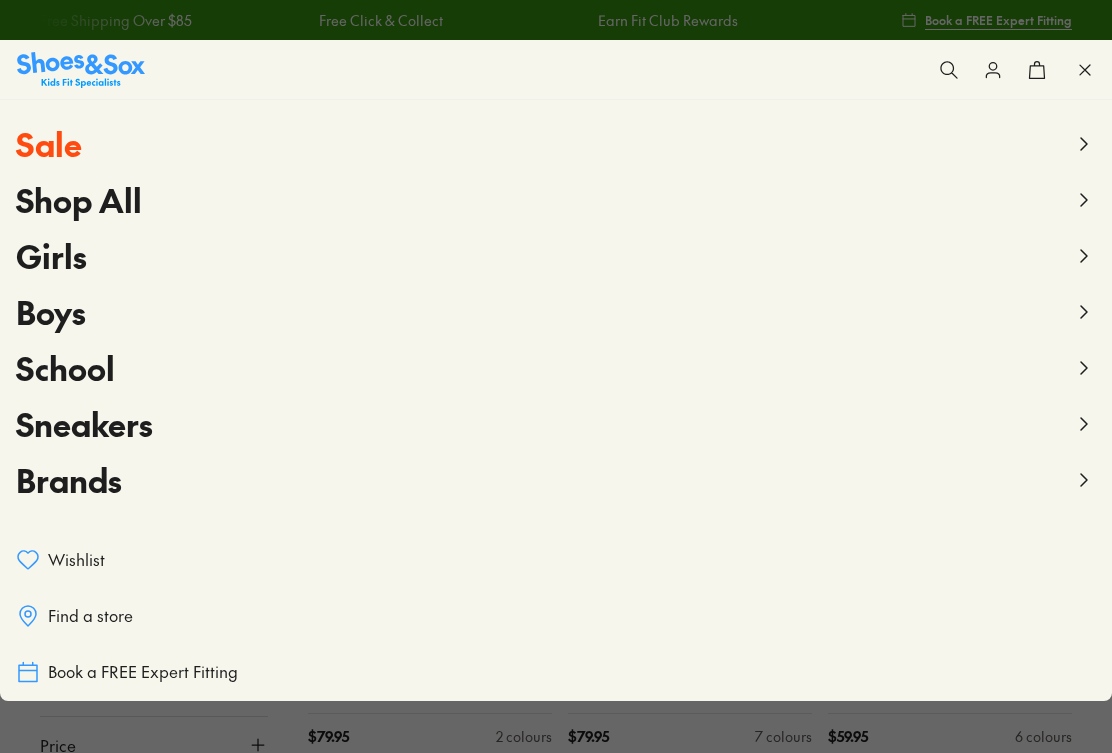 click on "Girls" at bounding box center (51, 255) 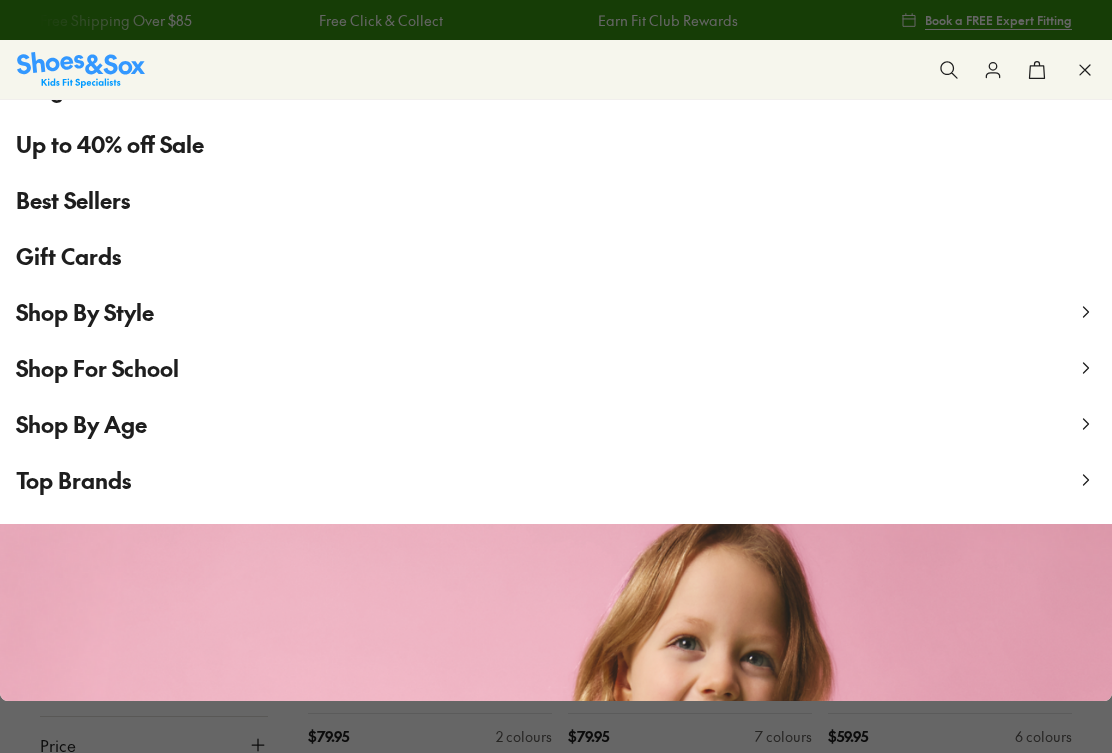scroll, scrollTop: 247, scrollLeft: 0, axis: vertical 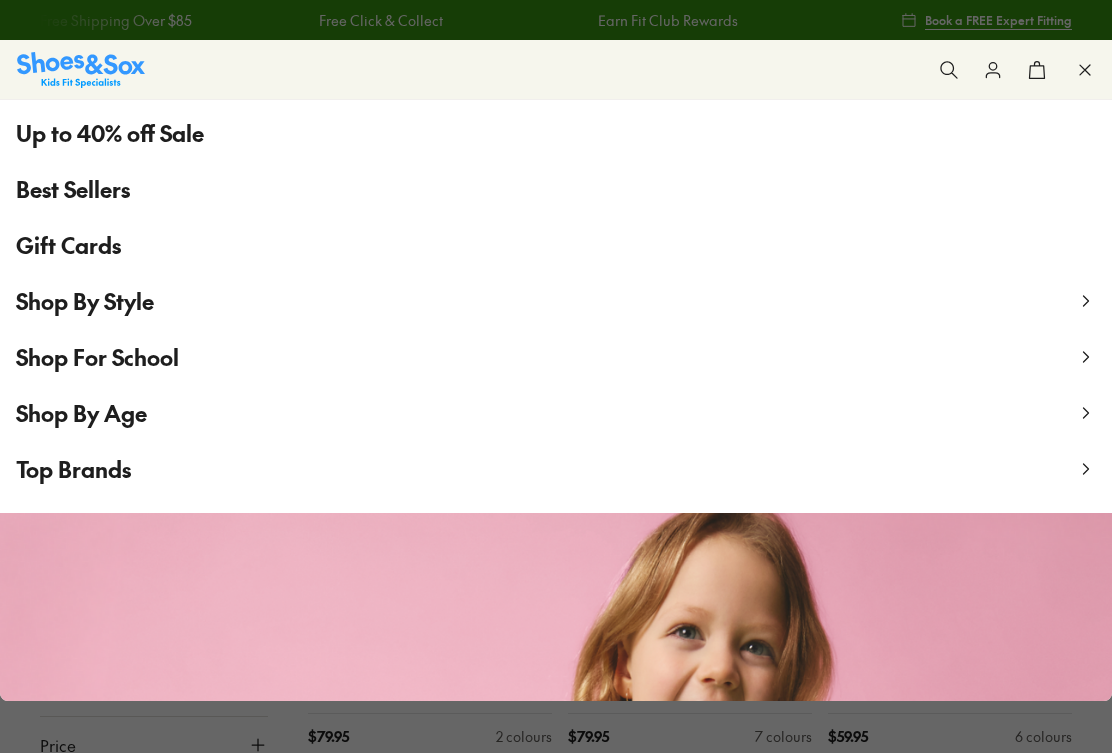 click on "Shop By Style" at bounding box center [85, 301] 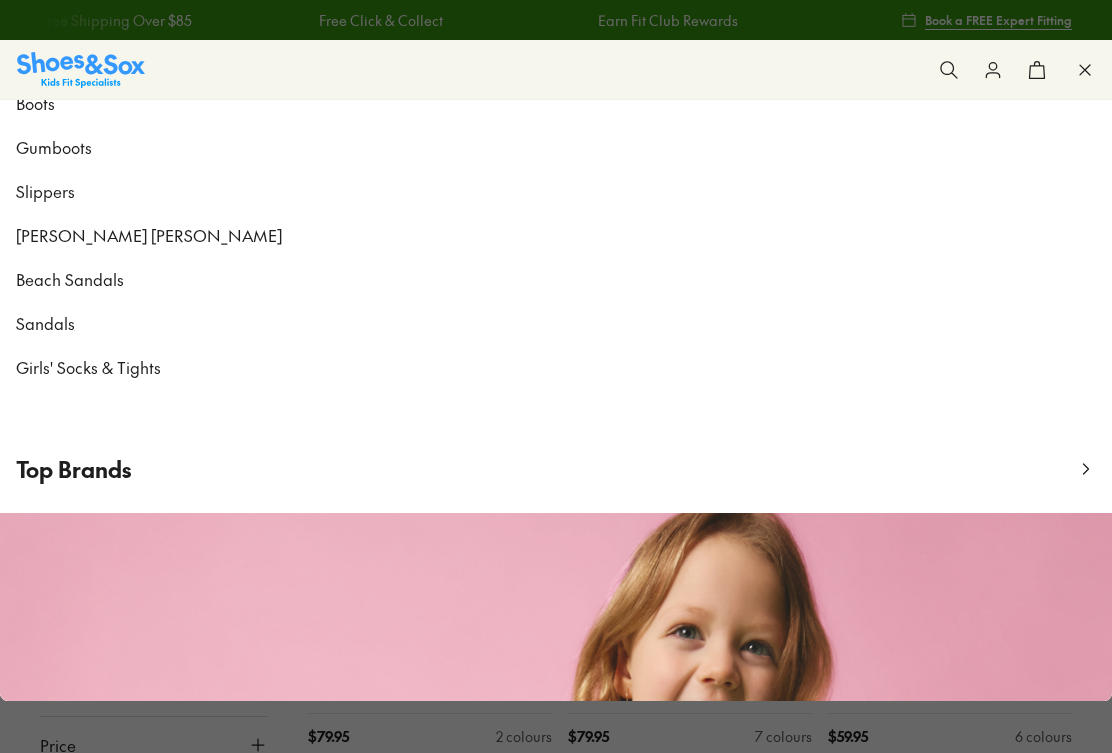 scroll, scrollTop: 0, scrollLeft: 0, axis: both 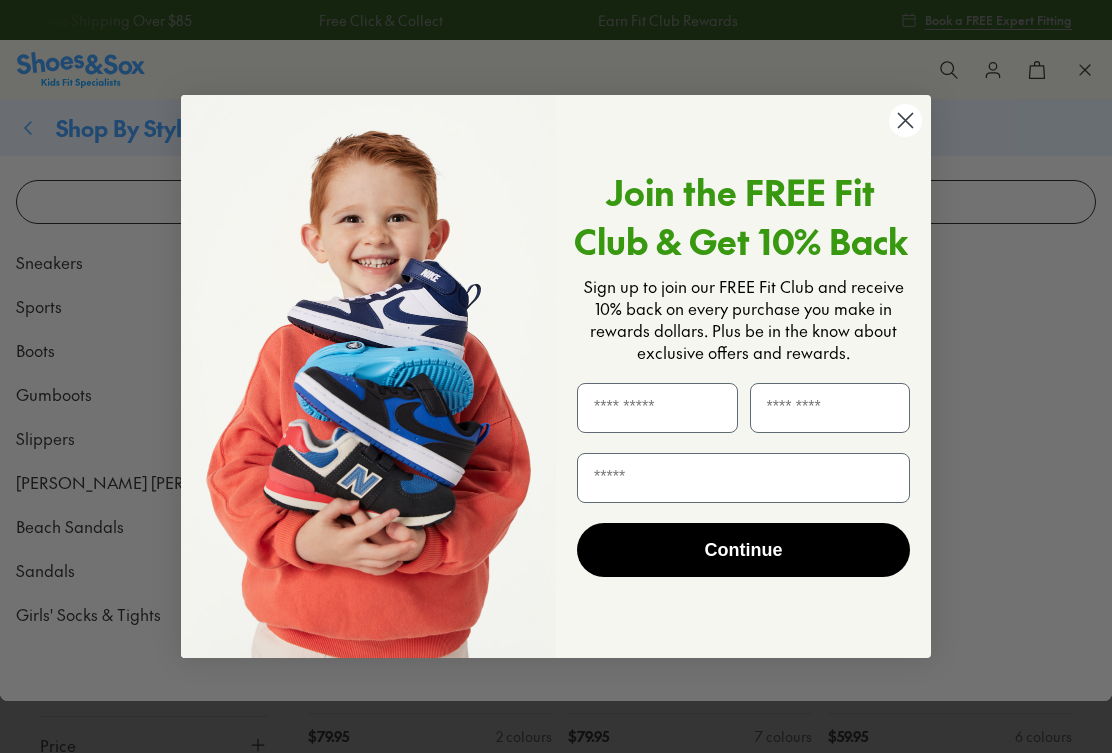 click 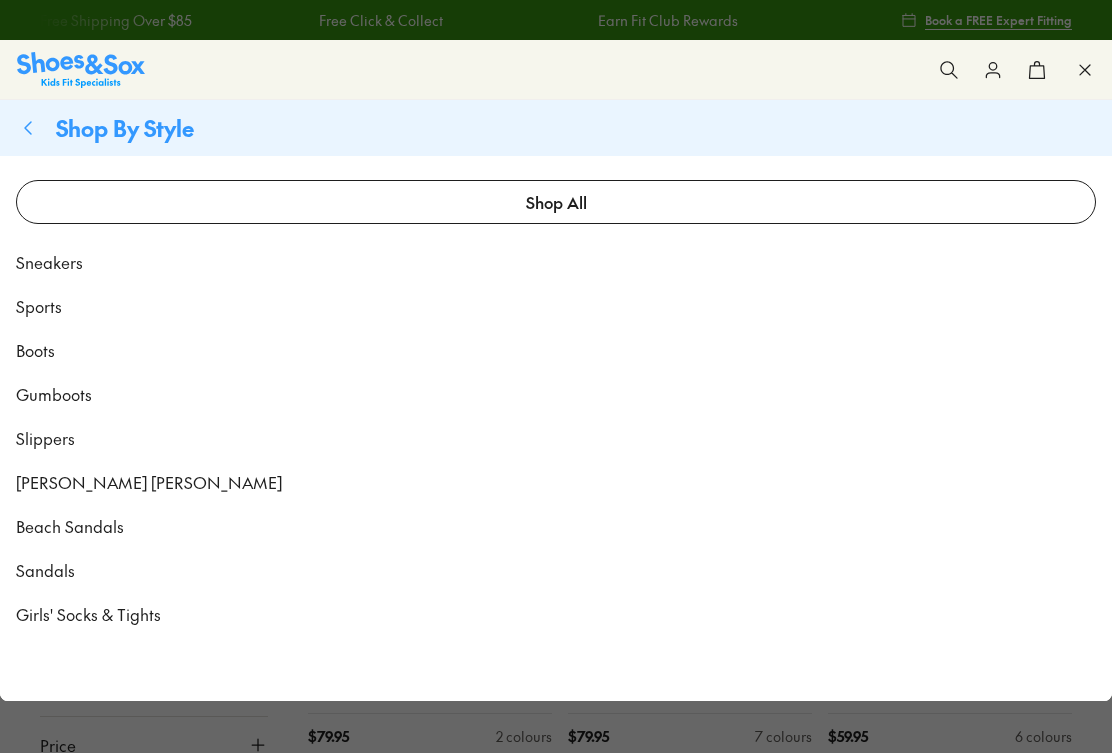 click on "Boots" at bounding box center [35, 350] 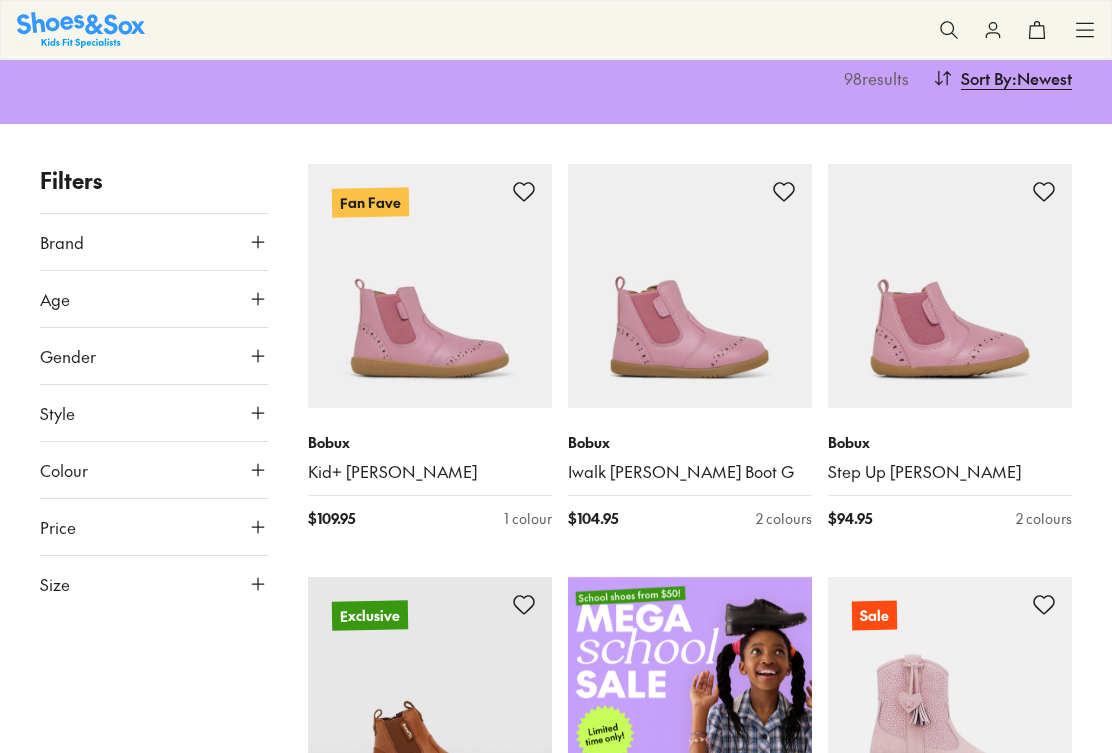 scroll, scrollTop: 239, scrollLeft: 0, axis: vertical 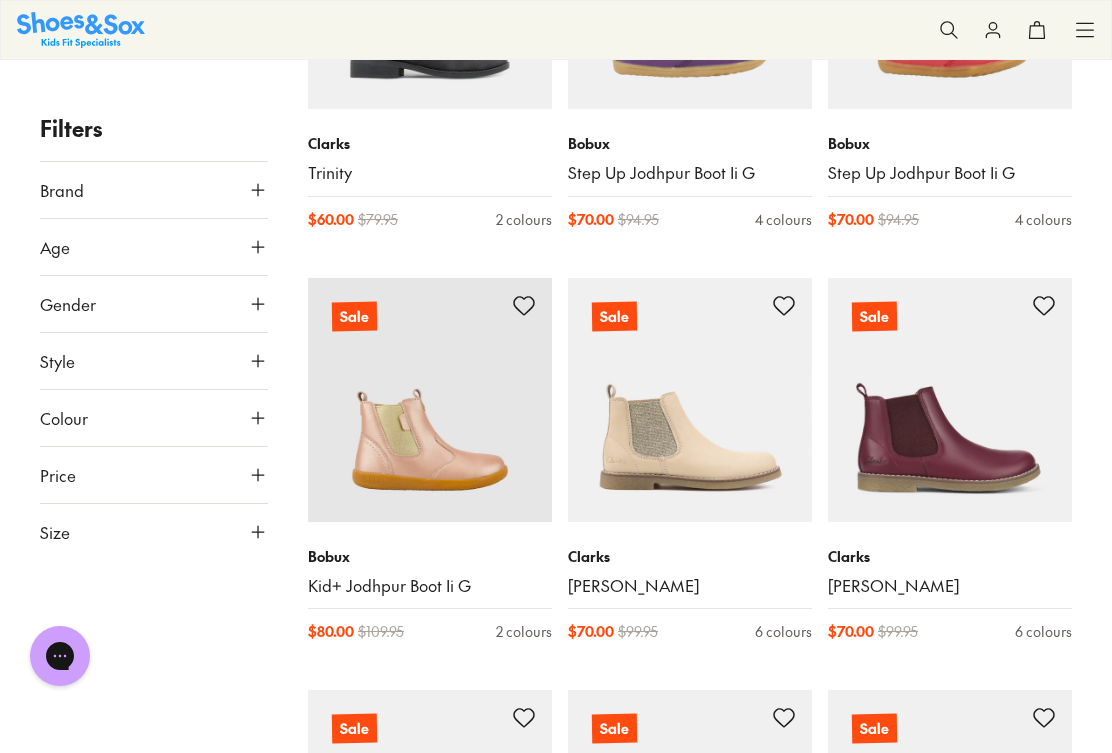 click at bounding box center (950, 400) 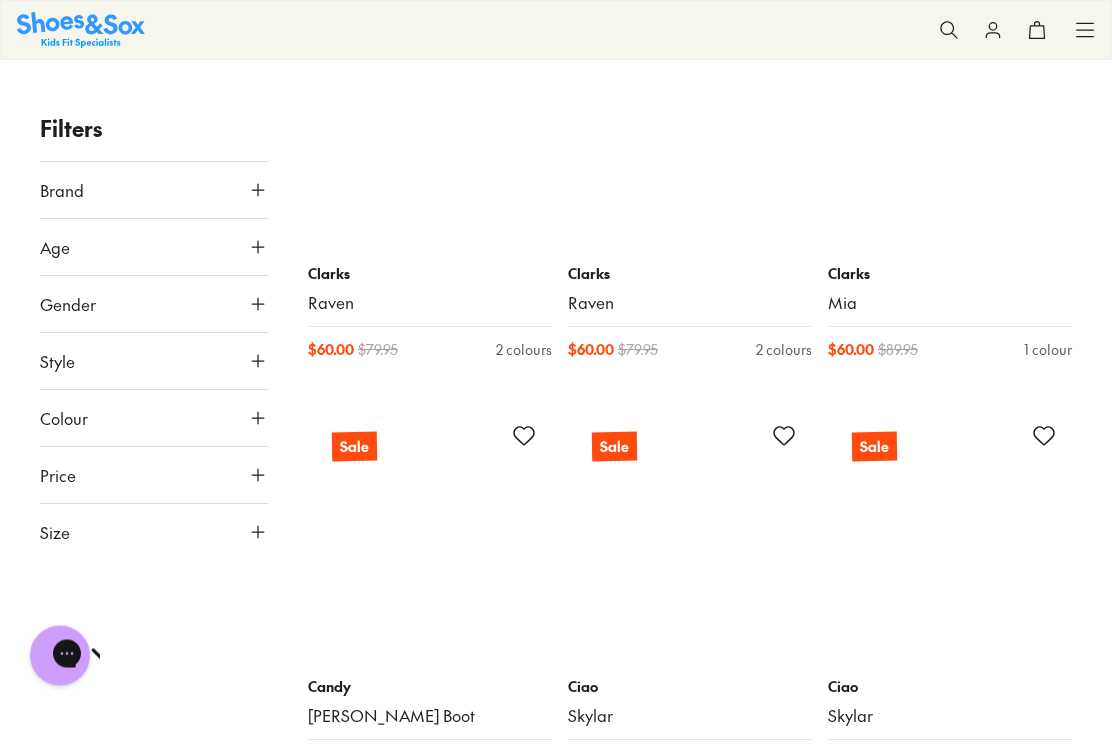 scroll, scrollTop: 4903, scrollLeft: 0, axis: vertical 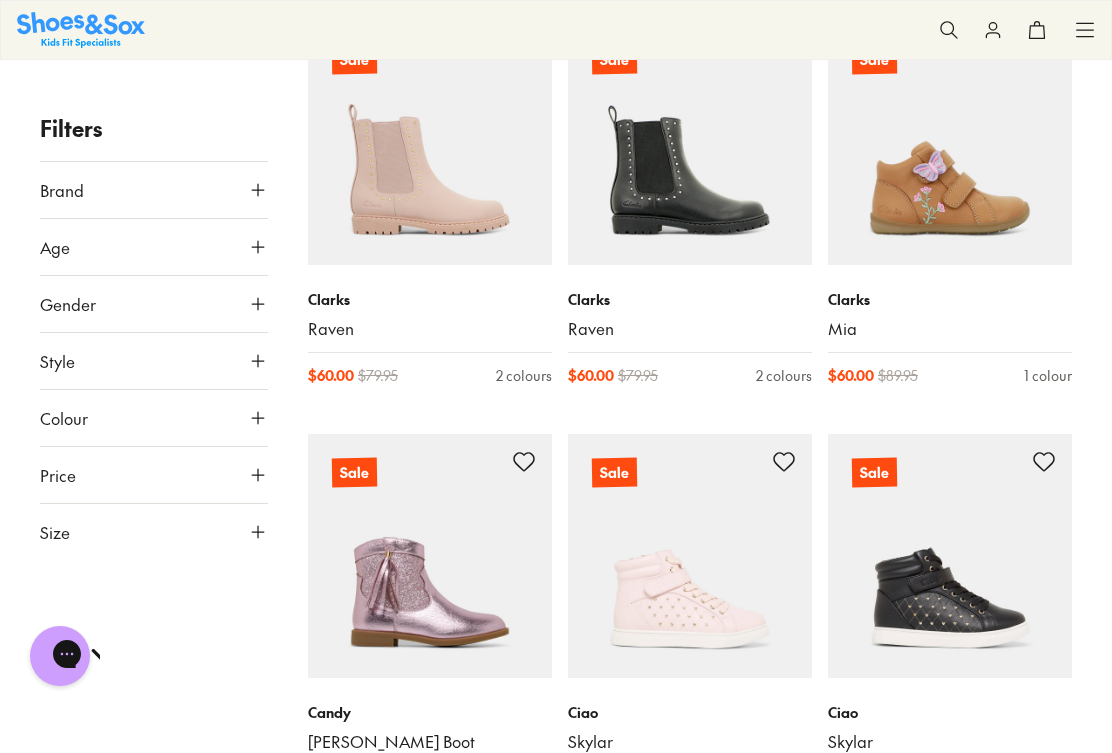 click on "Clarks Raven" at bounding box center (690, 314) 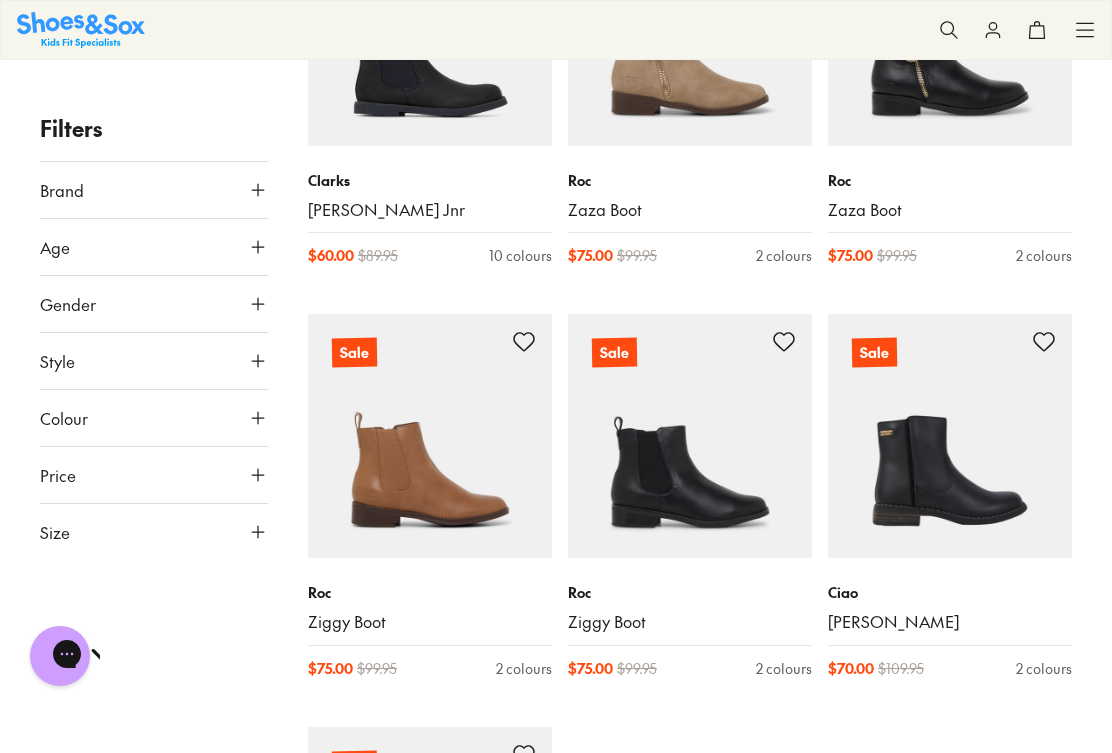 scroll, scrollTop: 8331, scrollLeft: 0, axis: vertical 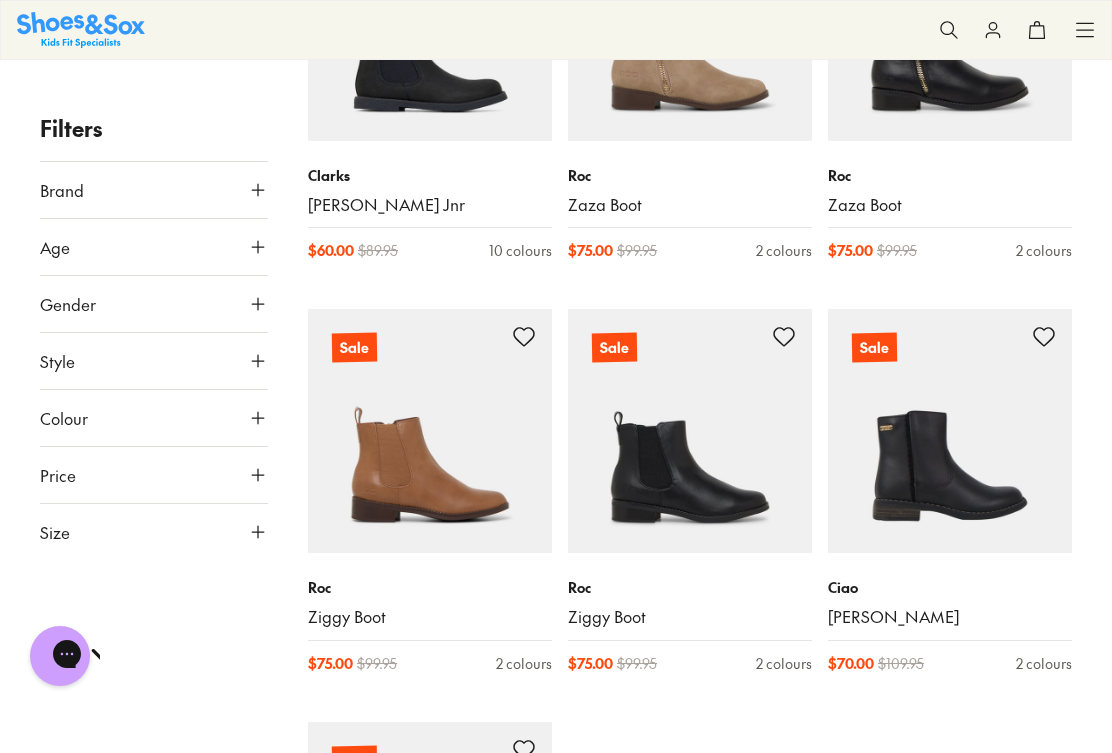 click at bounding box center [690, 431] 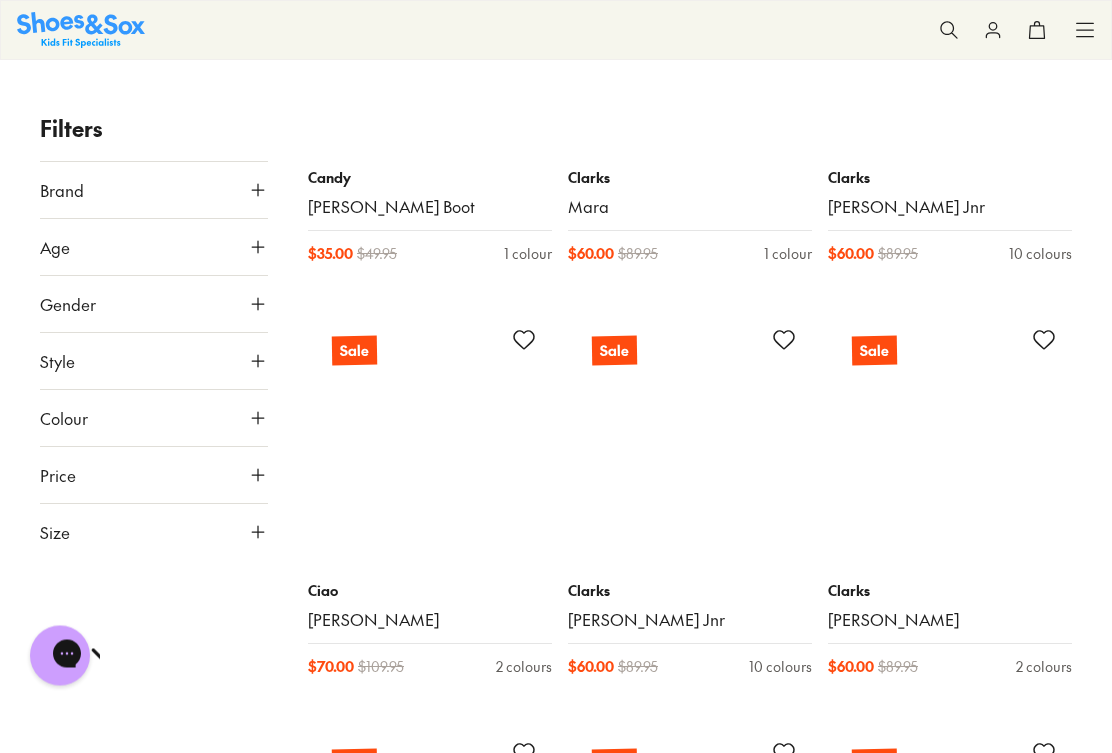 scroll, scrollTop: 12459, scrollLeft: 0, axis: vertical 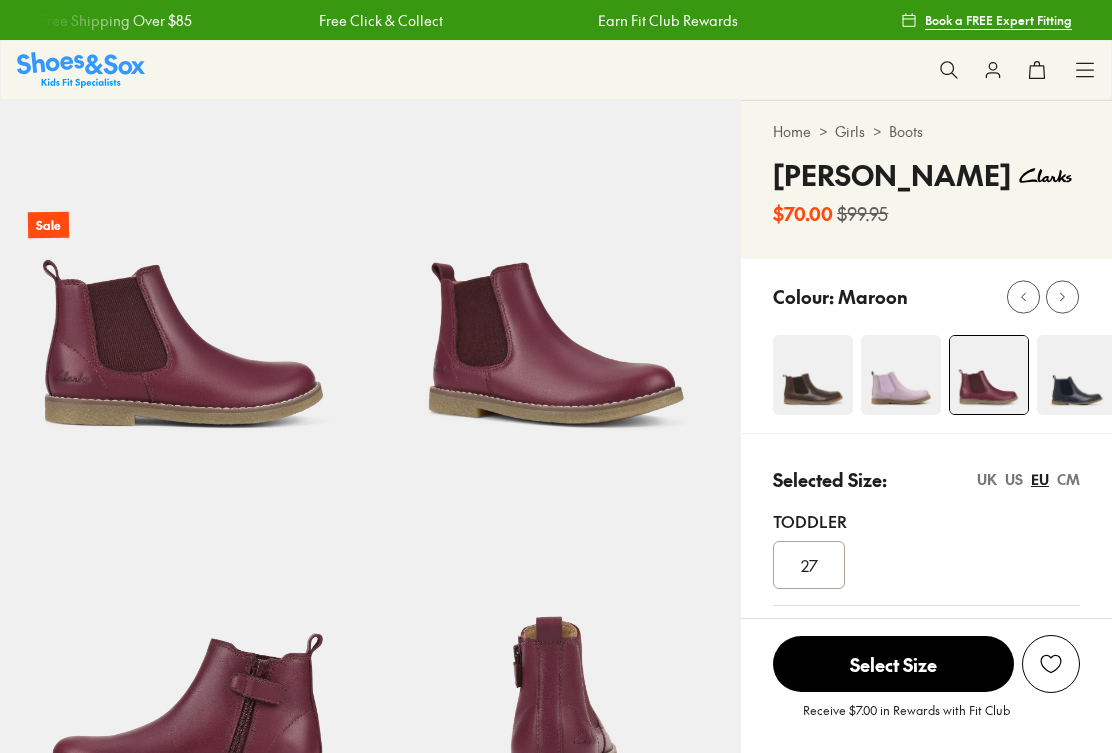 click at bounding box center (1077, 375) 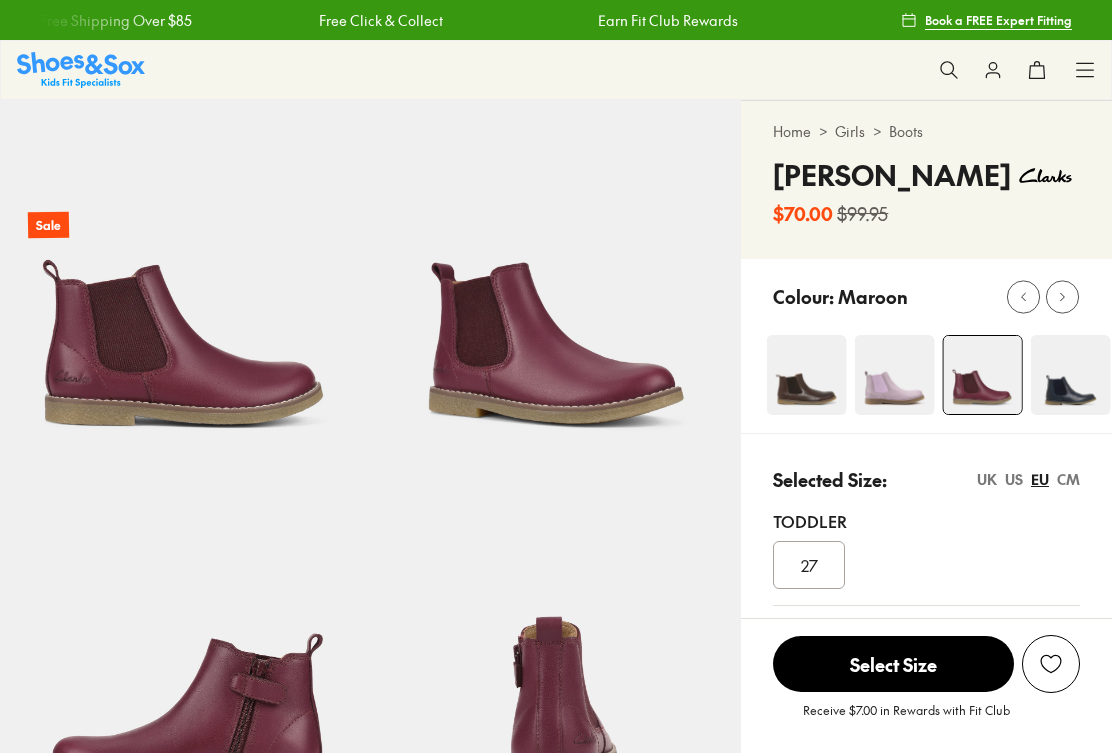 scroll, scrollTop: 0, scrollLeft: 0, axis: both 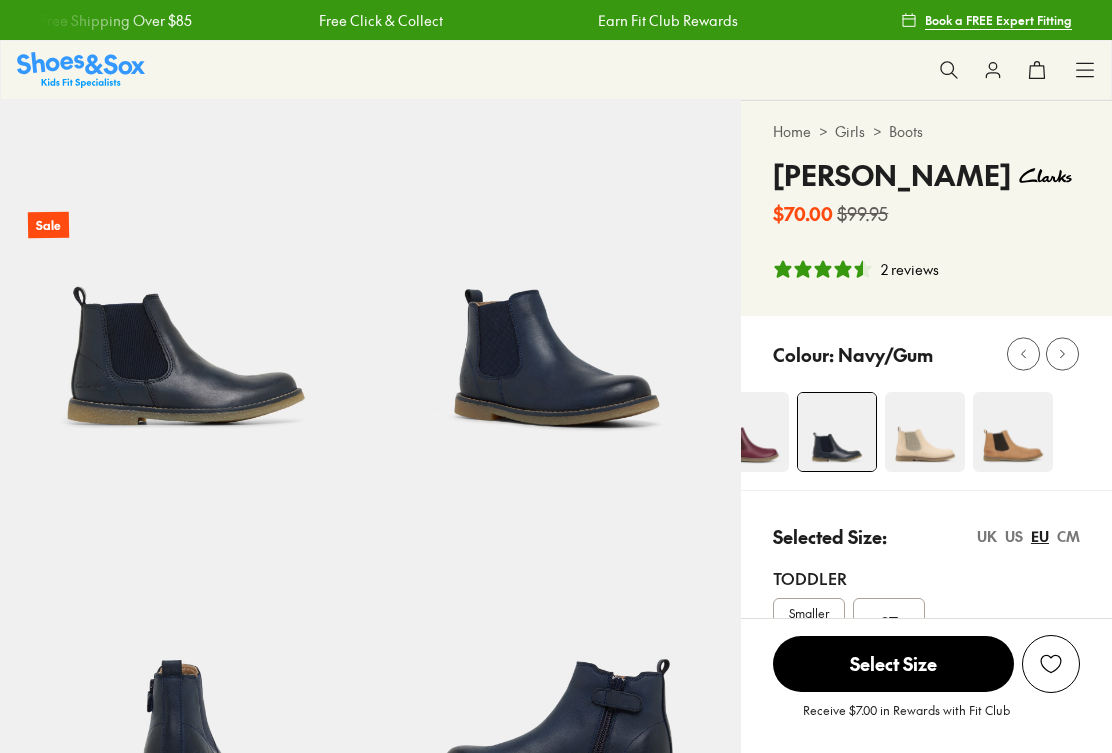 select on "*" 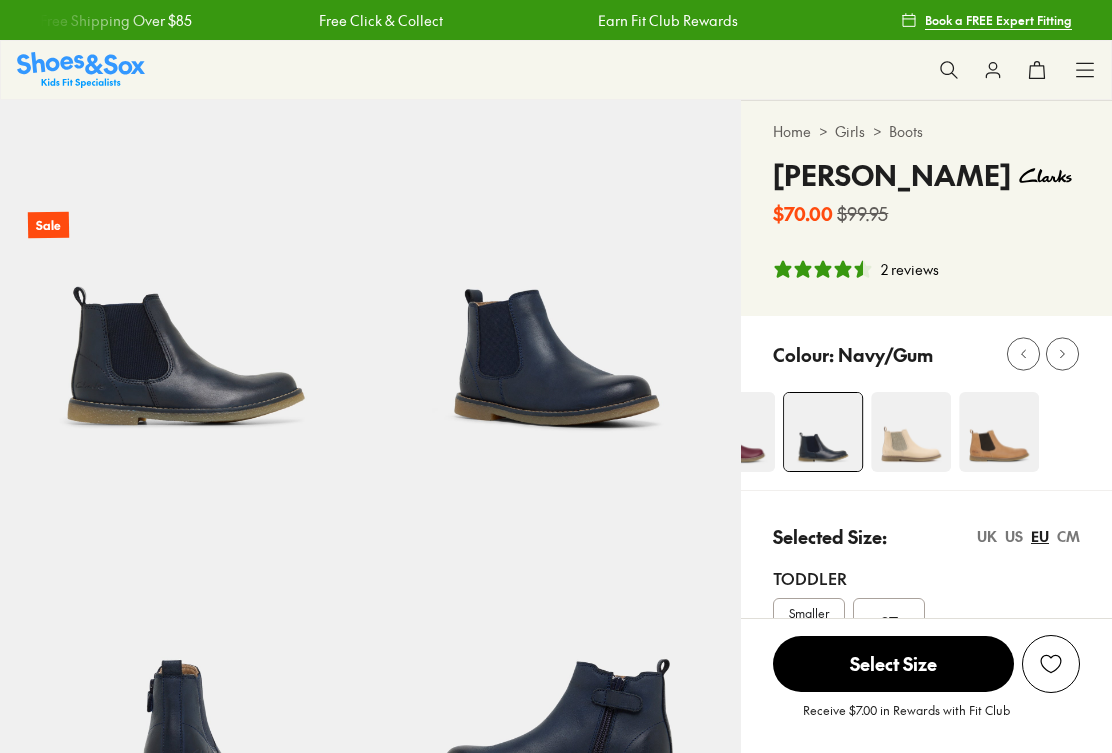 scroll, scrollTop: 0, scrollLeft: 0, axis: both 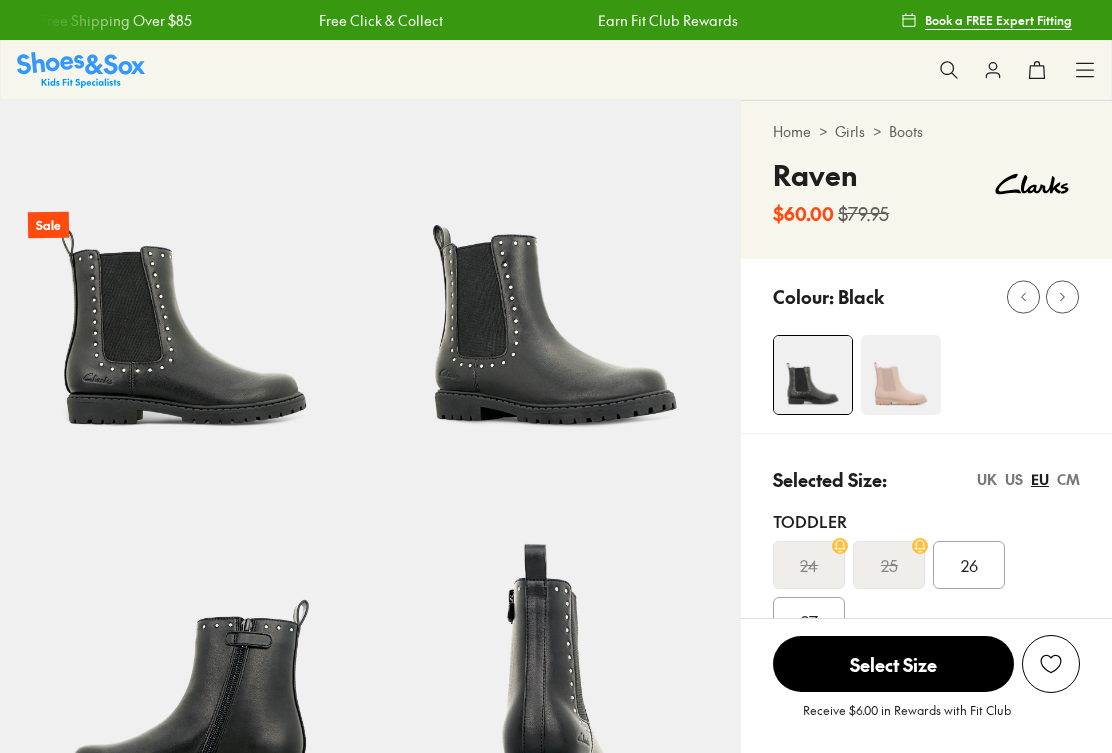 click on "36" at bounding box center [889, 959] 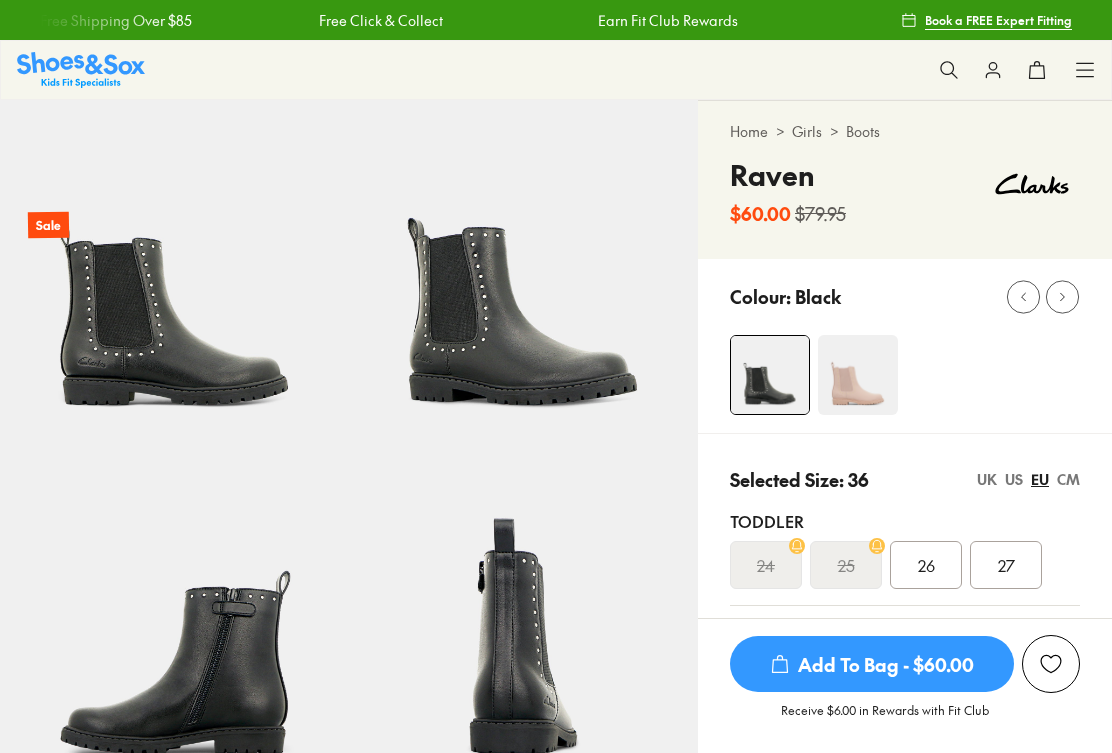 scroll, scrollTop: 509, scrollLeft: 0, axis: vertical 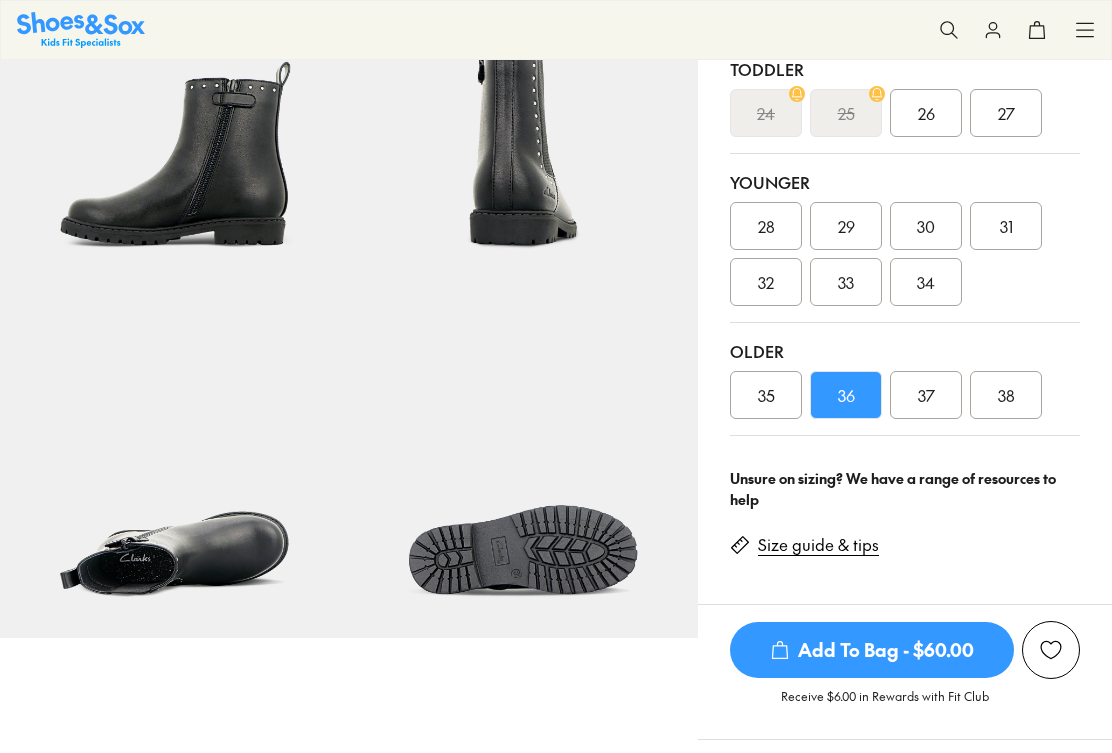 select on "*" 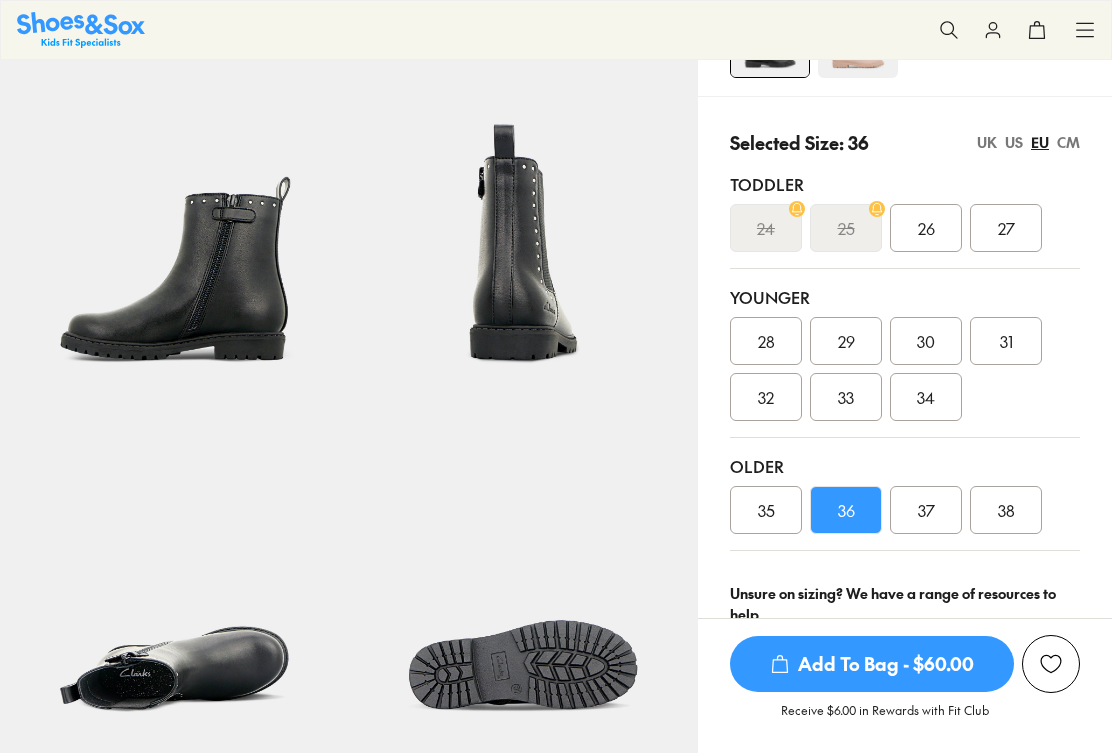 scroll, scrollTop: 0, scrollLeft: 0, axis: both 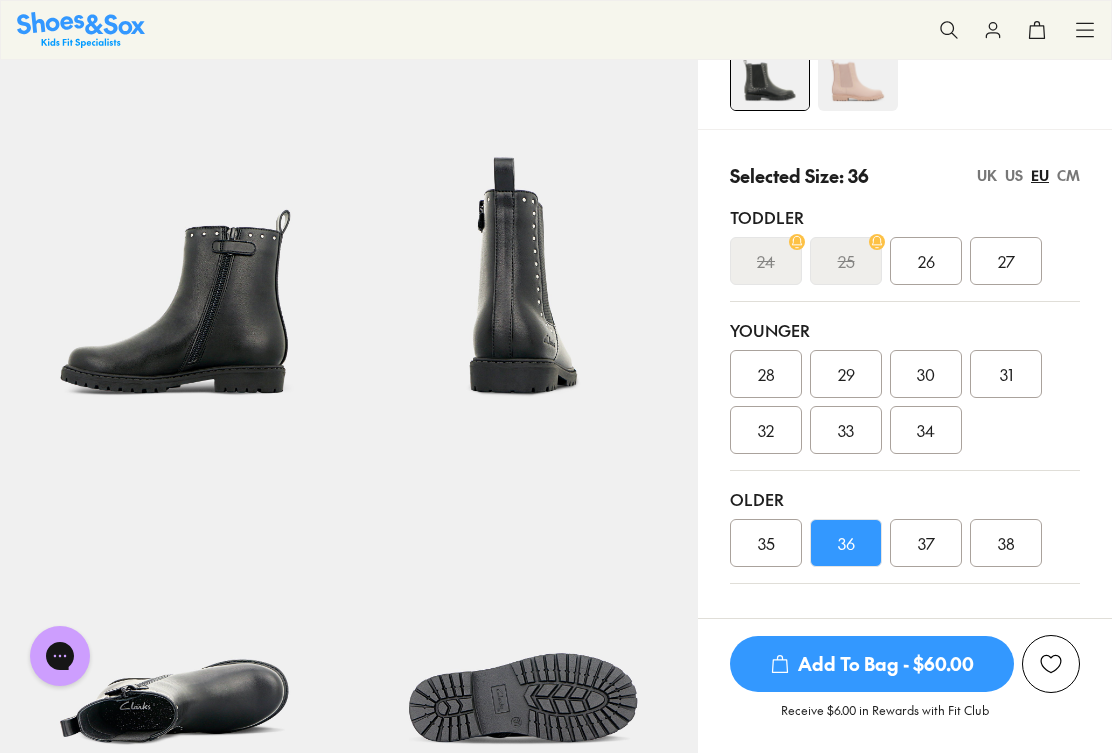 click 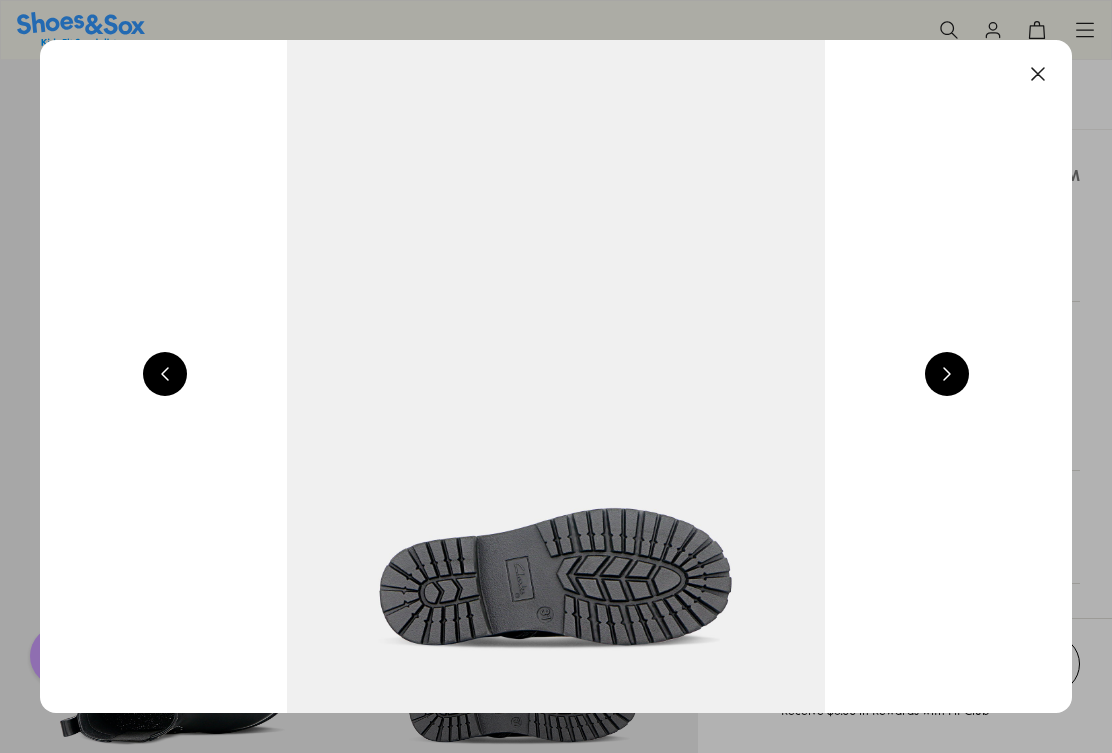 scroll, scrollTop: 362, scrollLeft: 0, axis: vertical 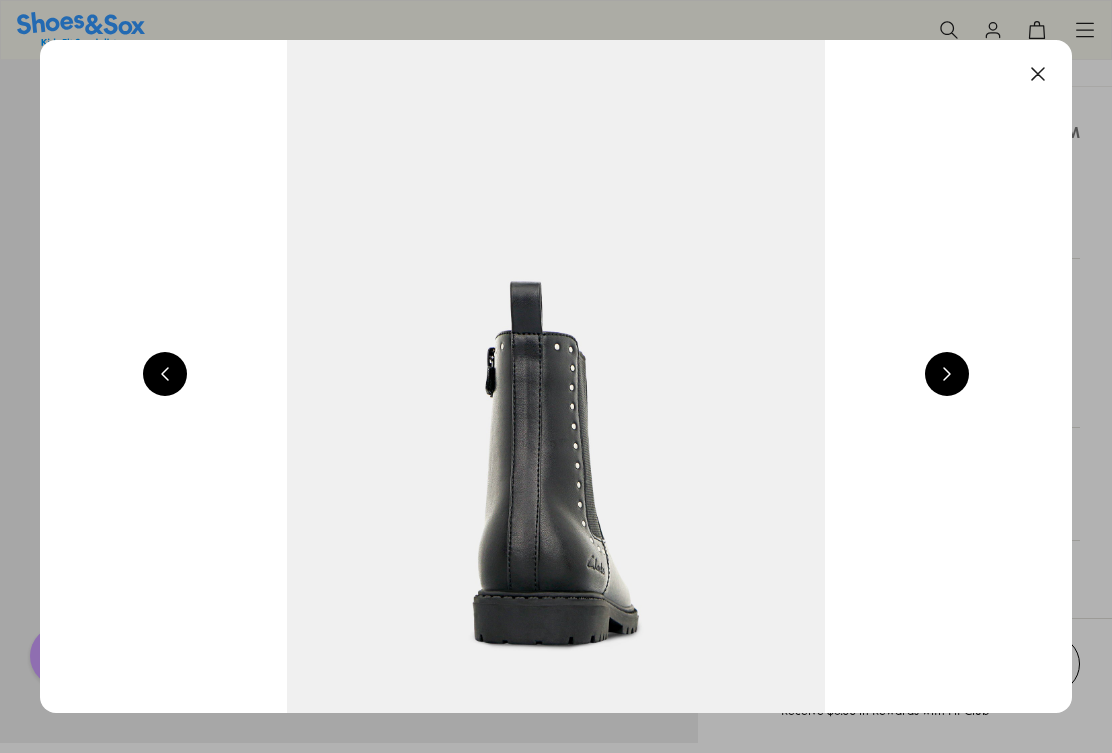 click at bounding box center (1038, 74) 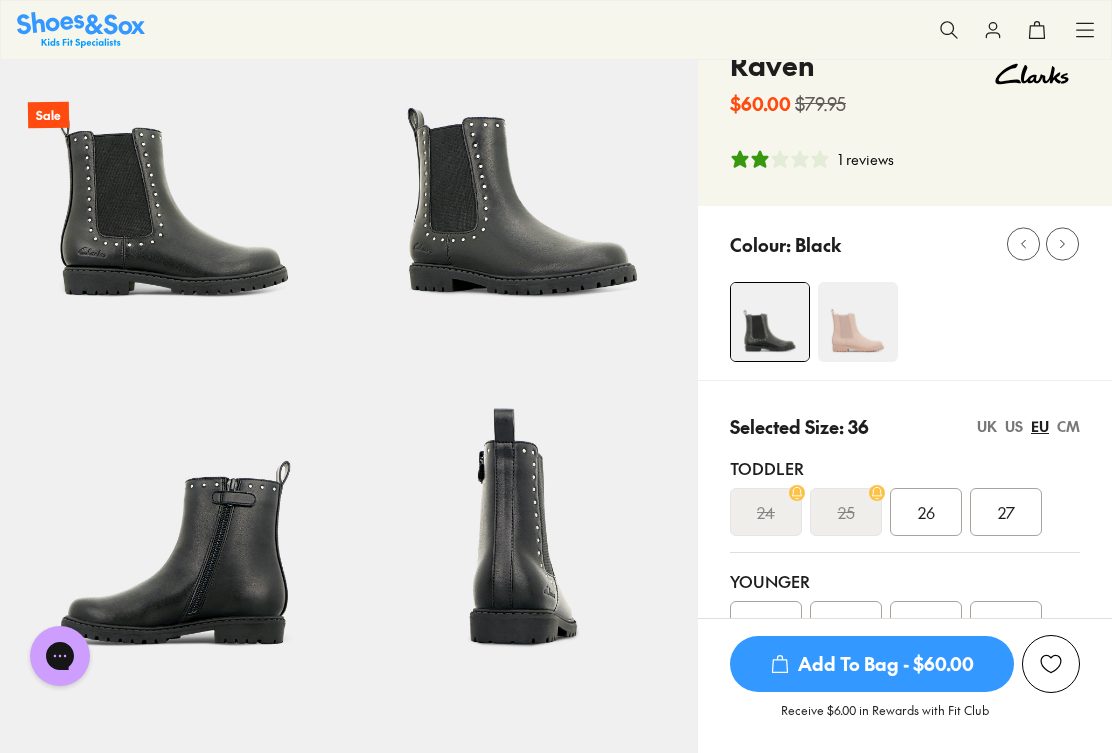 scroll, scrollTop: 112, scrollLeft: 0, axis: vertical 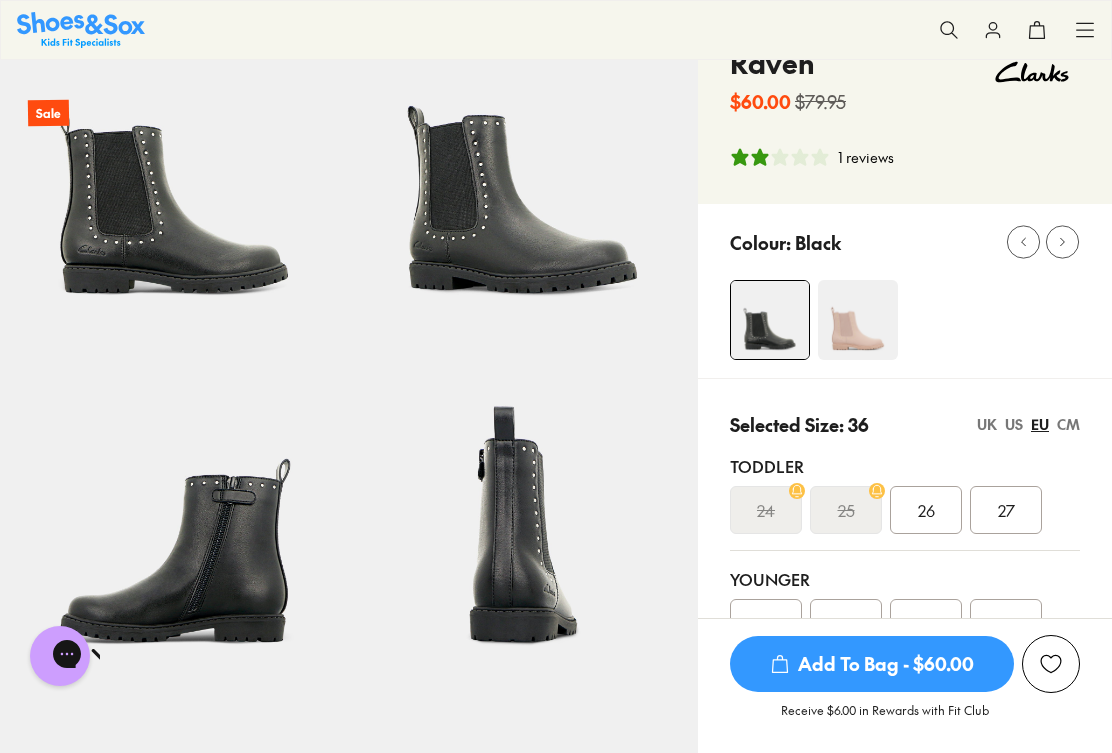 click 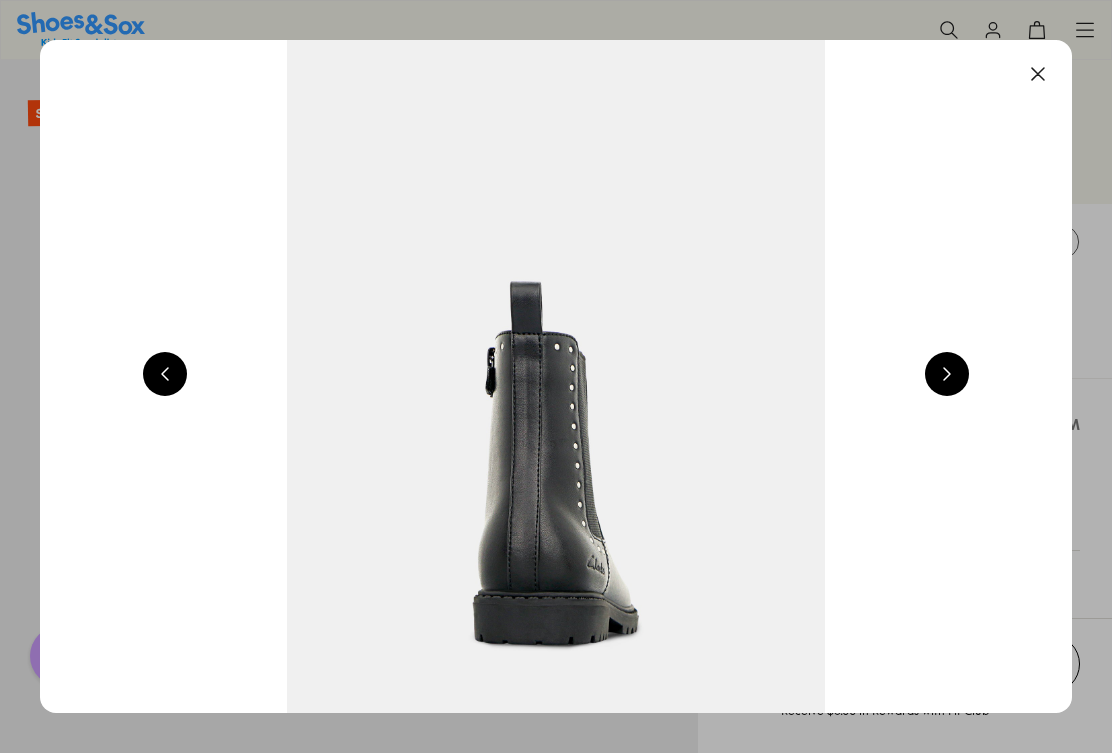 click at bounding box center [1038, 74] 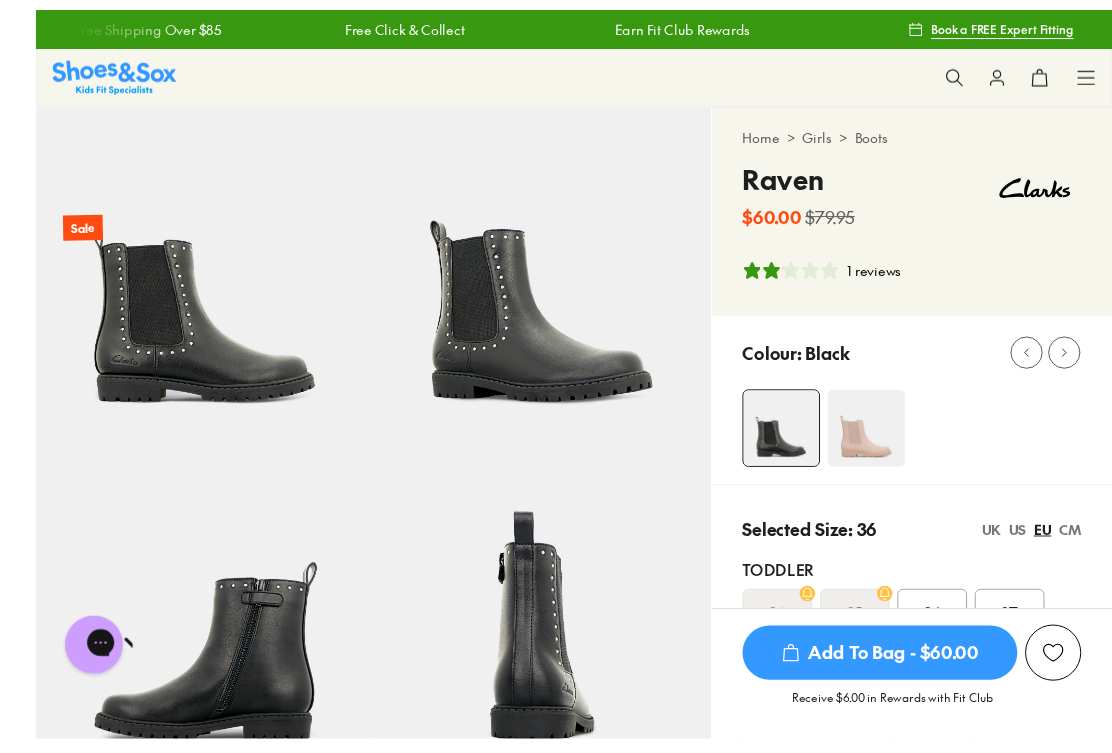 scroll, scrollTop: 24, scrollLeft: 0, axis: vertical 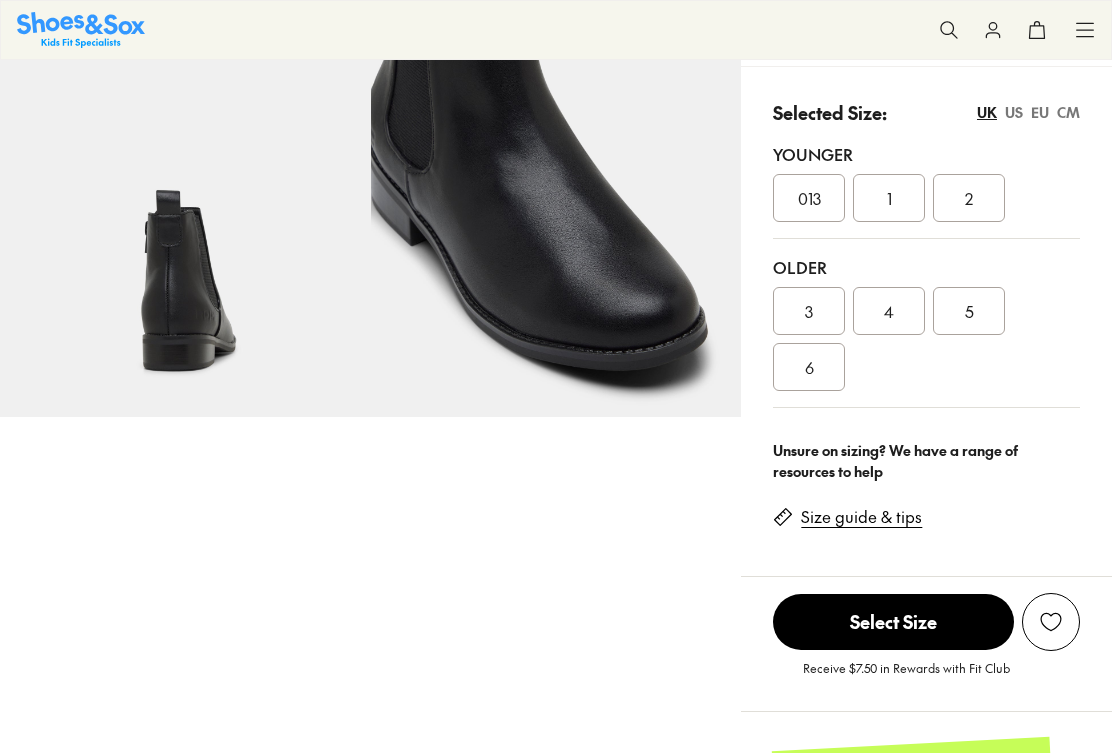 select on "*" 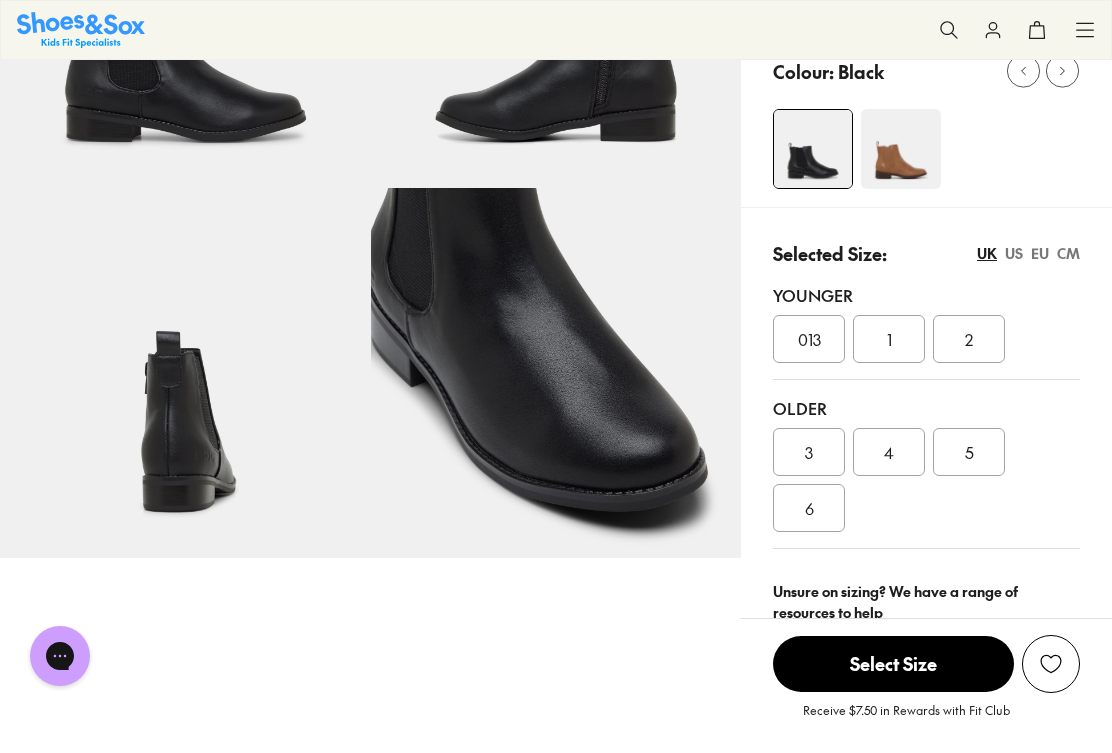 scroll, scrollTop: 0, scrollLeft: 0, axis: both 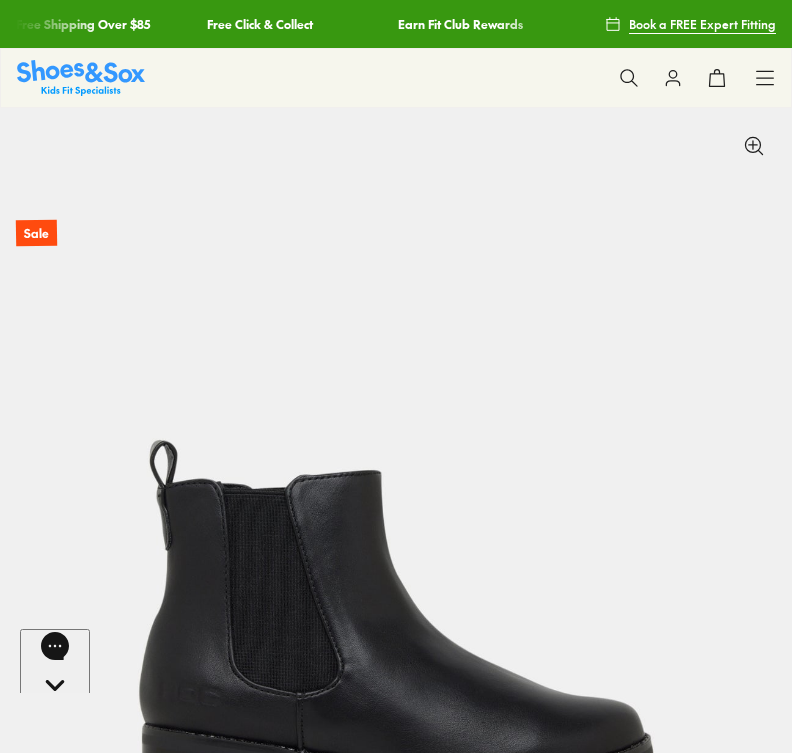 click on "Free Click & Collect" at bounding box center (260, 24) 